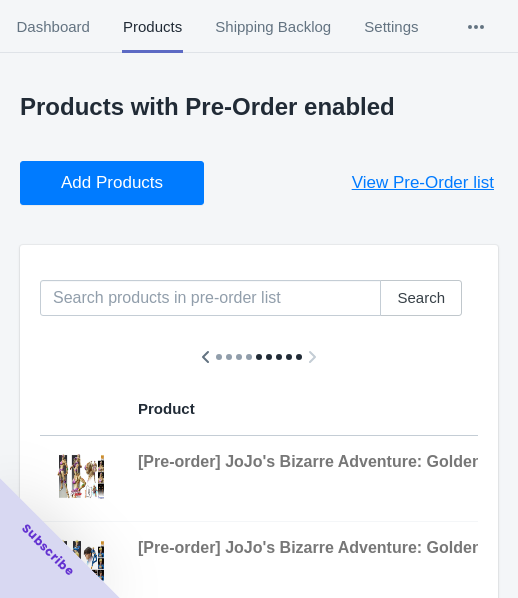 scroll, scrollTop: 0, scrollLeft: 0, axis: both 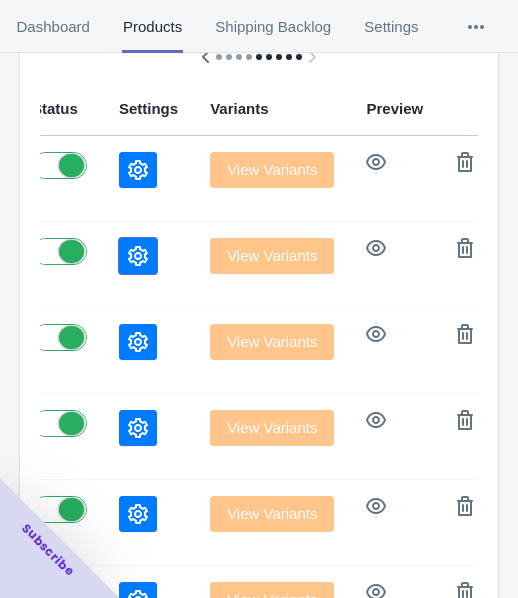 click 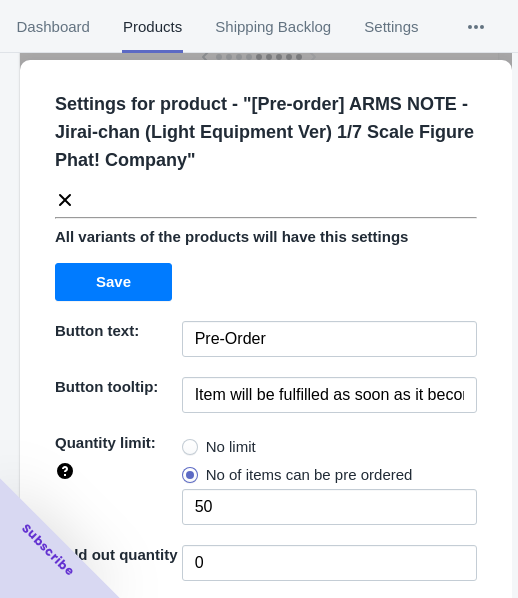 click on "No limit" at bounding box center (231, 447) 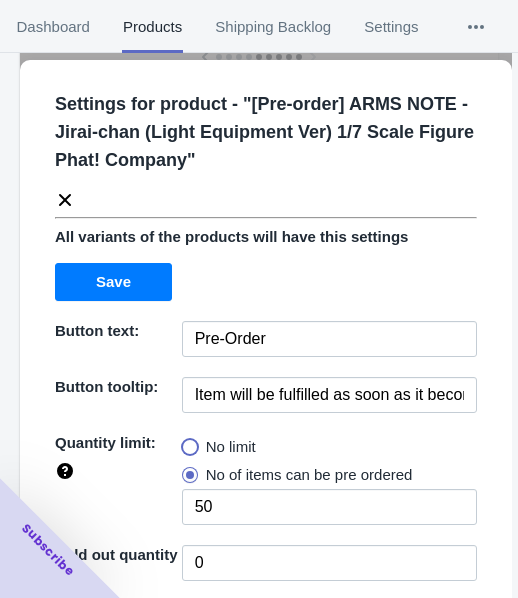 radio on "true" 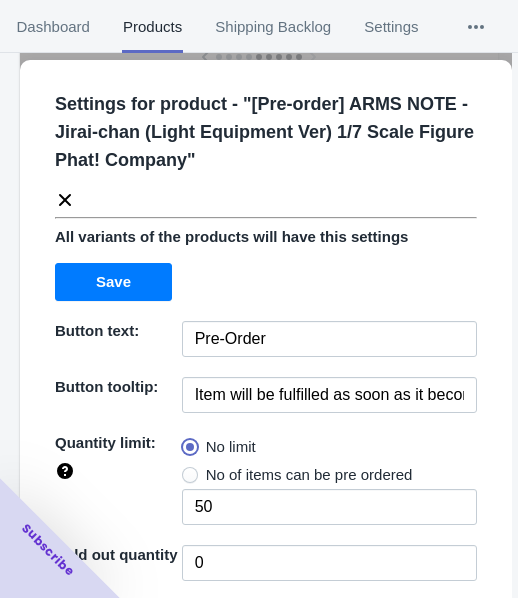 type 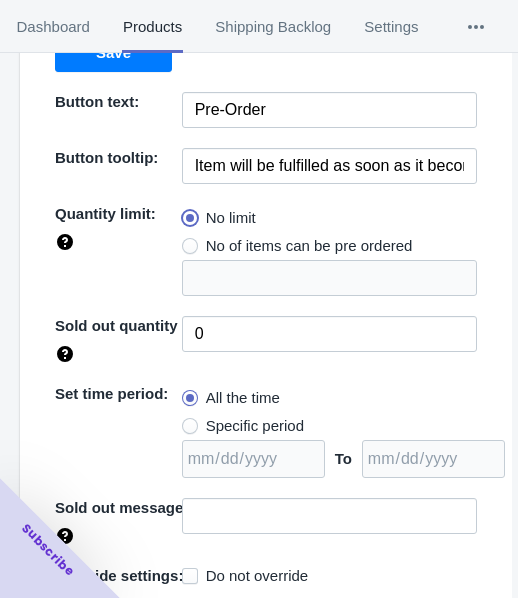 scroll, scrollTop: 290, scrollLeft: 0, axis: vertical 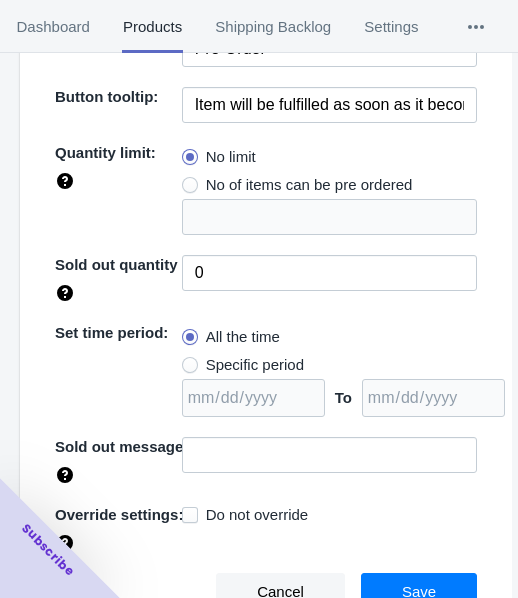 click on "Specific period" at bounding box center (255, 365) 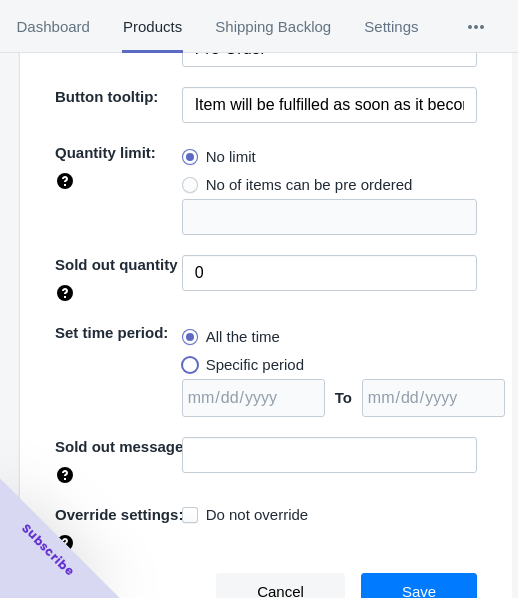 radio on "true" 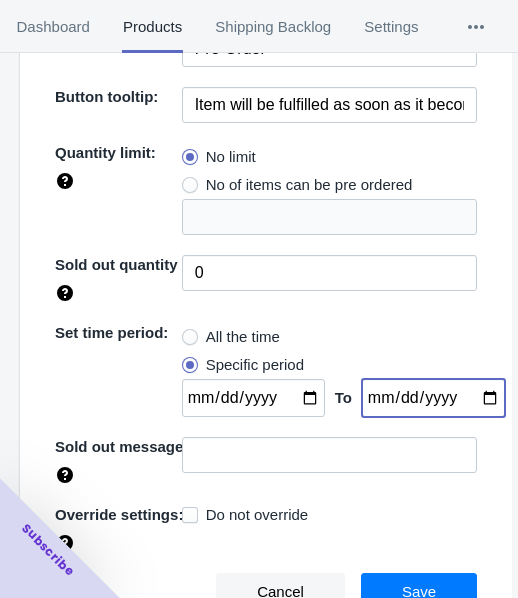 click at bounding box center (433, 398) 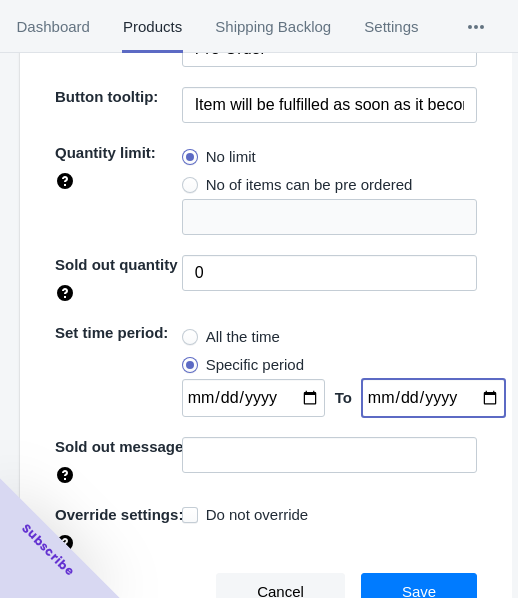 type on "[DATE]" 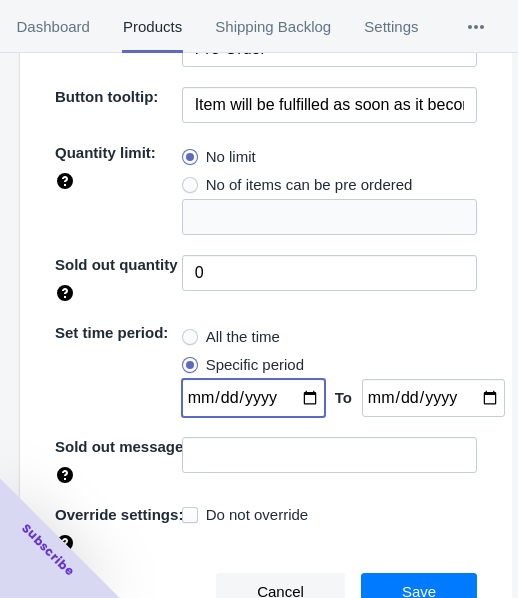 click at bounding box center (253, 398) 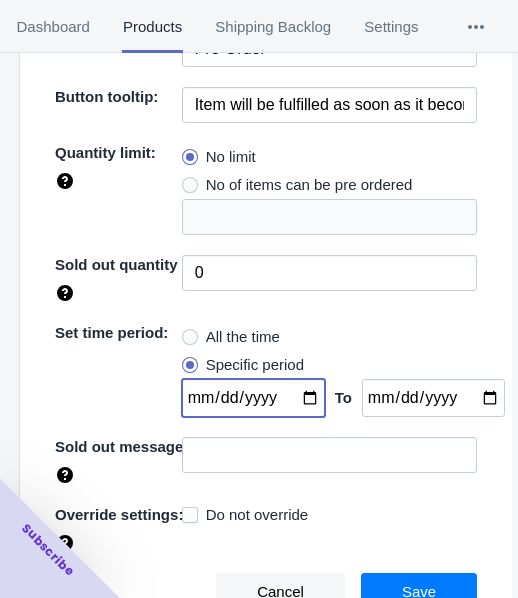 type on "[DATE]" 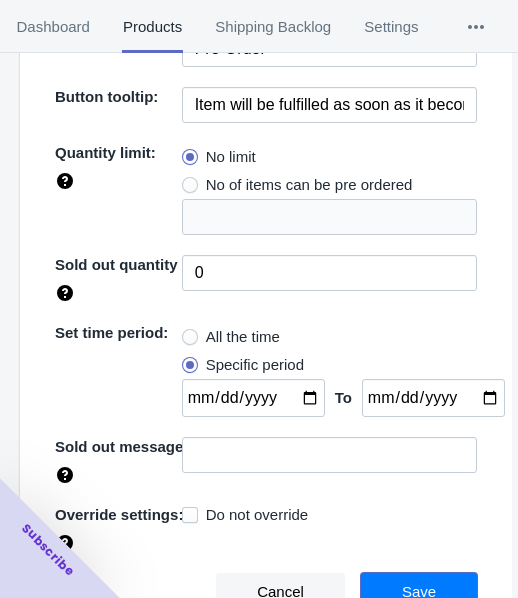 click on "Save" at bounding box center [419, 592] 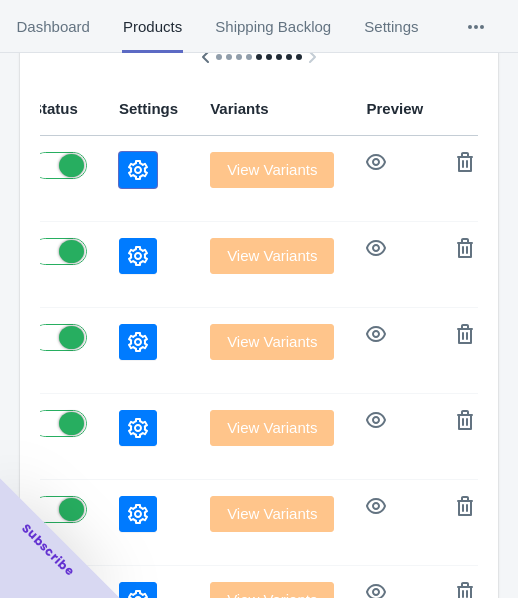click 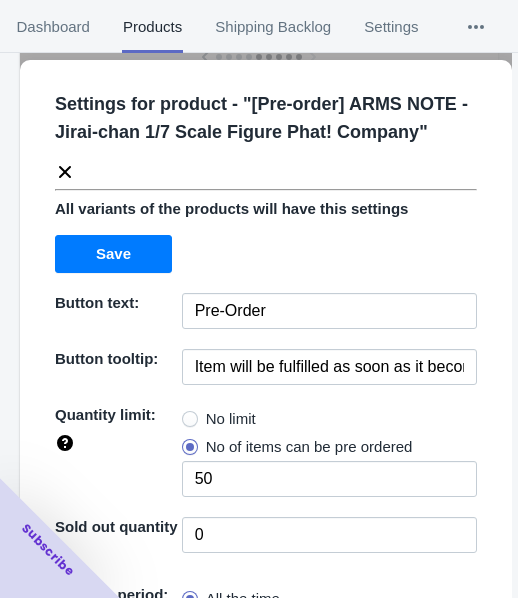 click on "No limit" at bounding box center [231, 419] 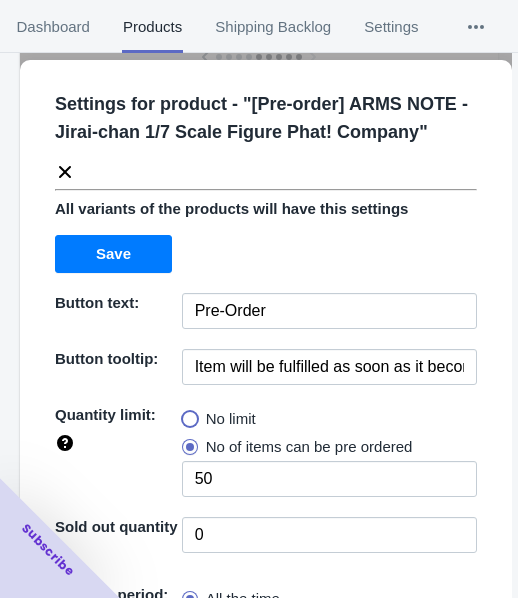 radio on "true" 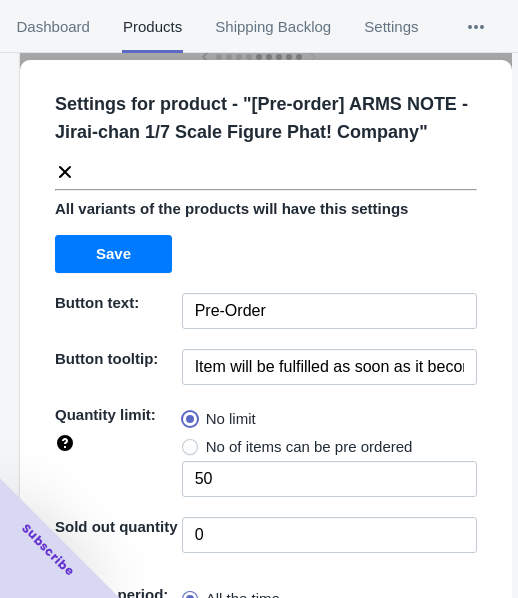 type 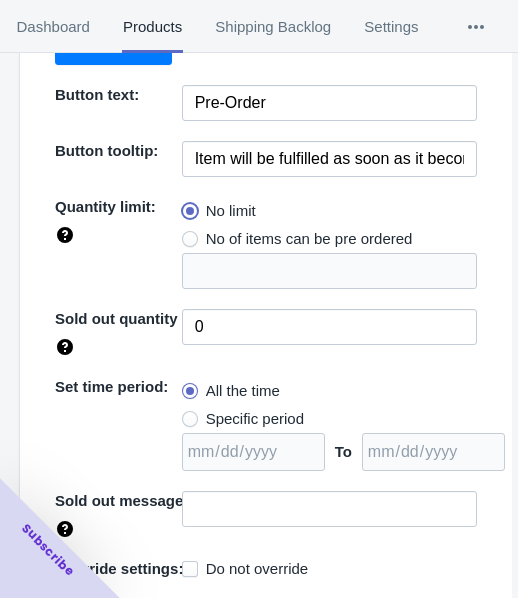 scroll, scrollTop: 262, scrollLeft: 0, axis: vertical 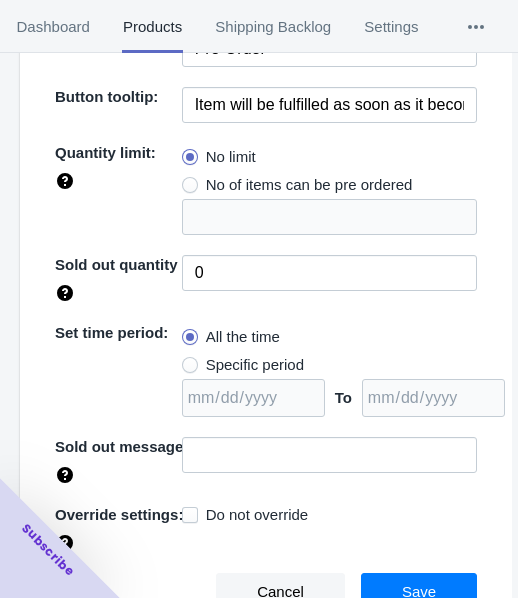 click on "Specific period" at bounding box center (255, 365) 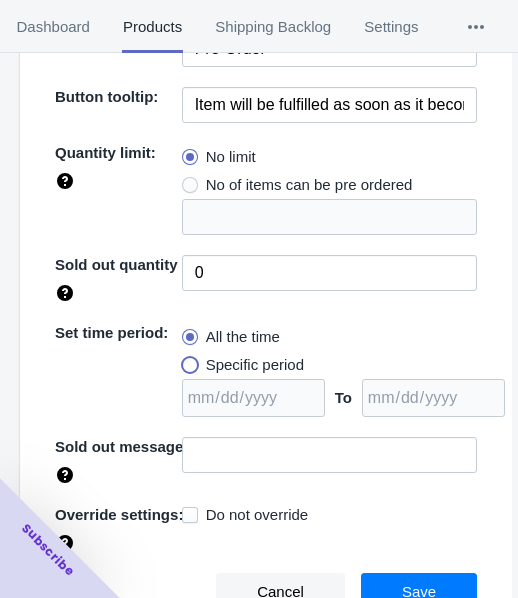 radio on "true" 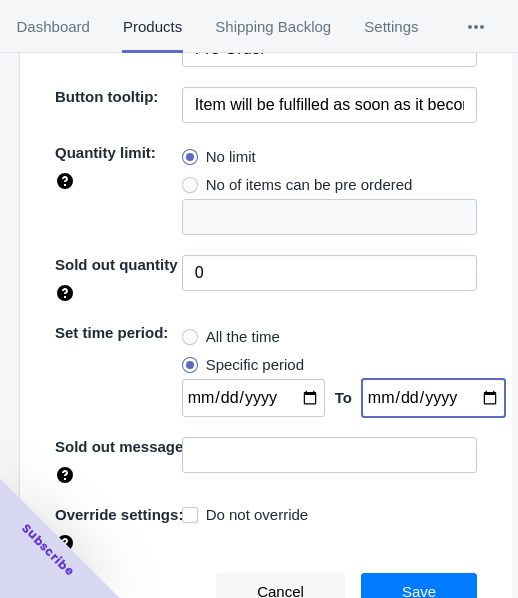 click at bounding box center (433, 398) 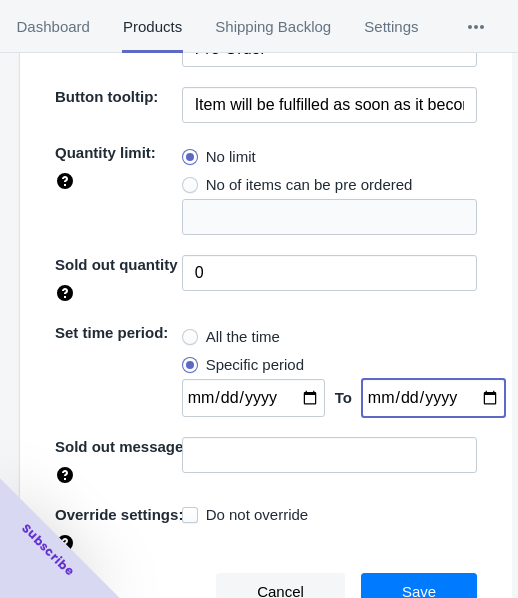 type on "[DATE]" 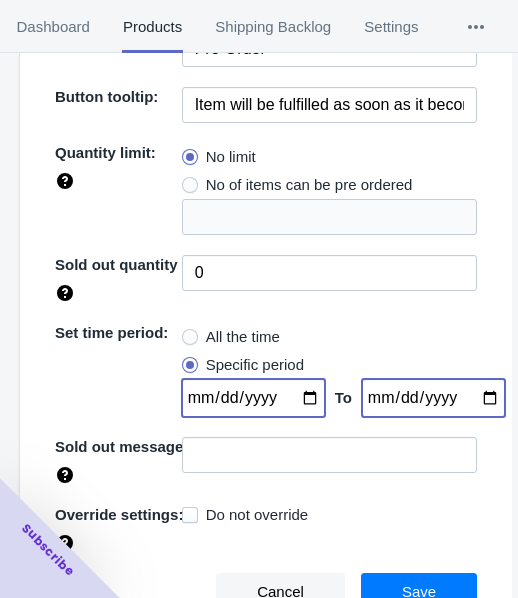click at bounding box center (253, 398) 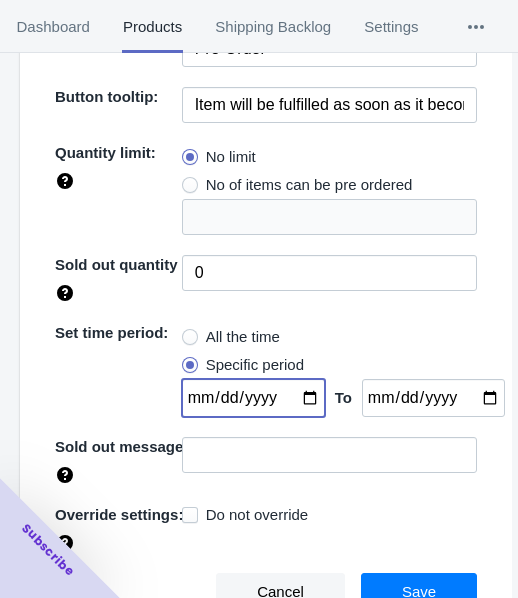 type on "[DATE]" 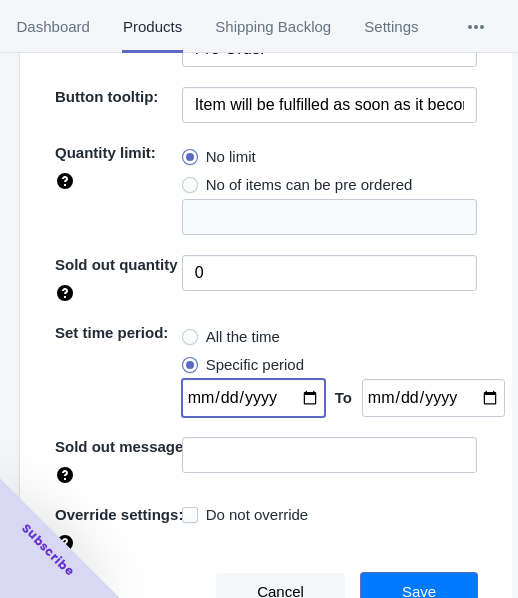 click on "Save" at bounding box center [419, 592] 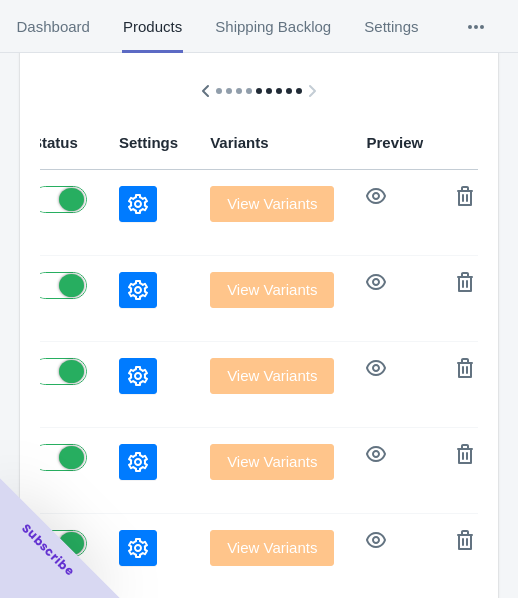 scroll, scrollTop: 300, scrollLeft: 0, axis: vertical 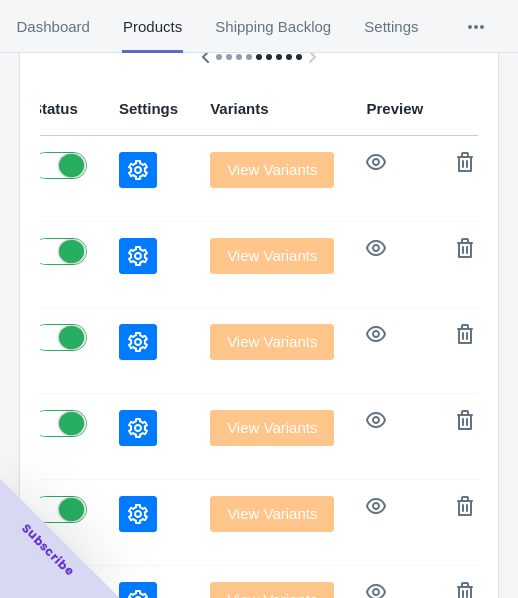 click at bounding box center [138, 256] 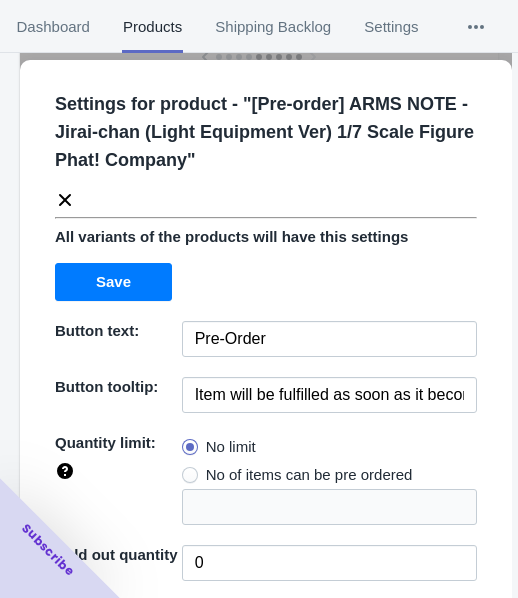 click 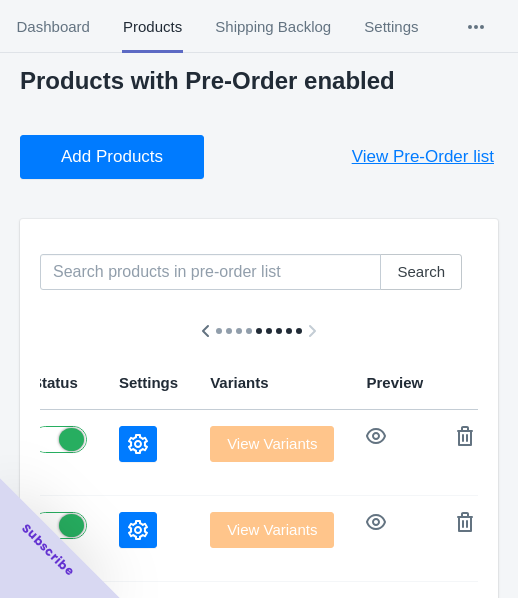 scroll, scrollTop: 0, scrollLeft: 0, axis: both 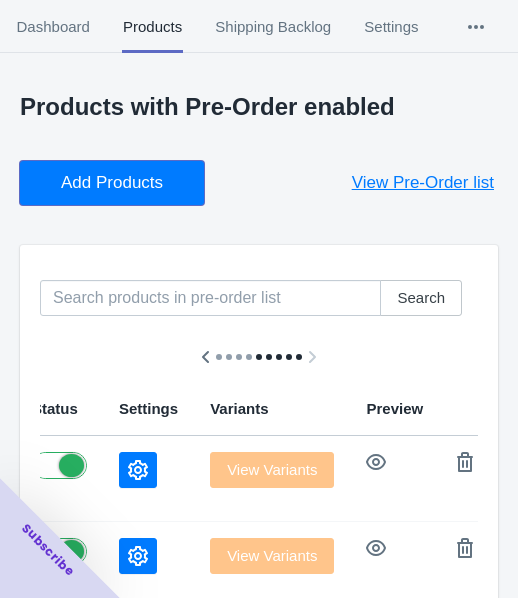click on "Add Products" at bounding box center [112, 183] 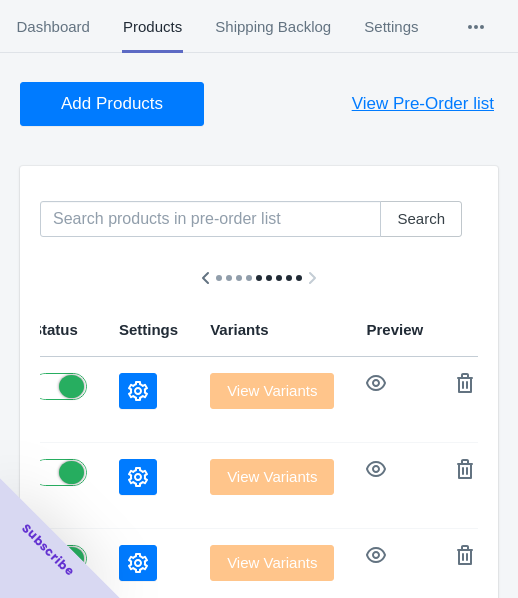 scroll, scrollTop: 200, scrollLeft: 0, axis: vertical 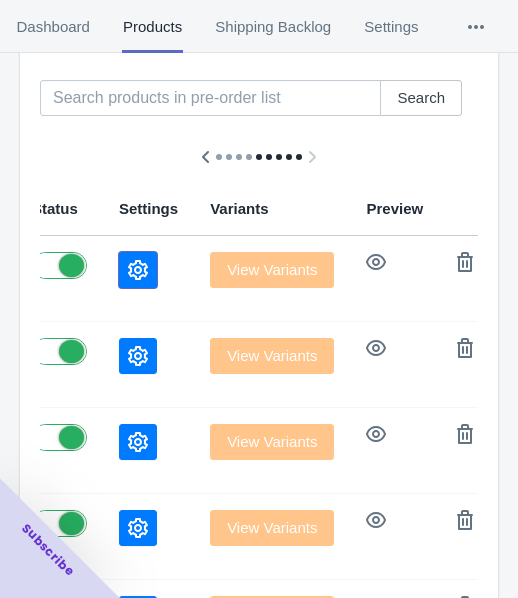 click at bounding box center (138, 270) 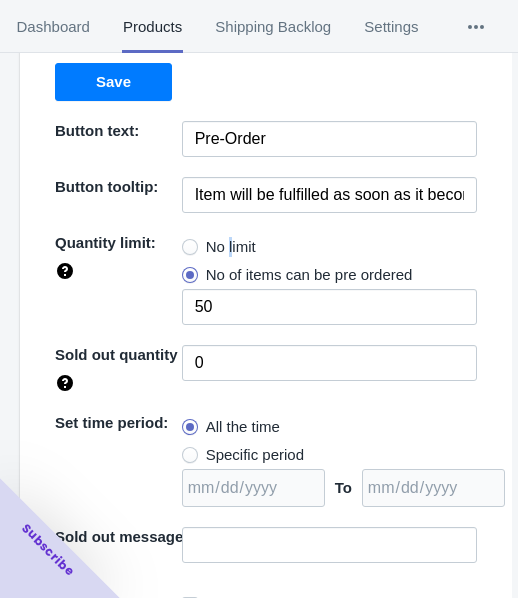 click on "No limit" at bounding box center (231, 247) 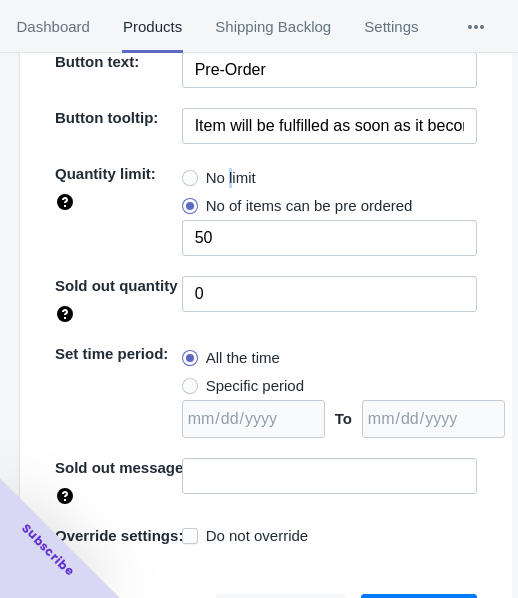 scroll, scrollTop: 318, scrollLeft: 0, axis: vertical 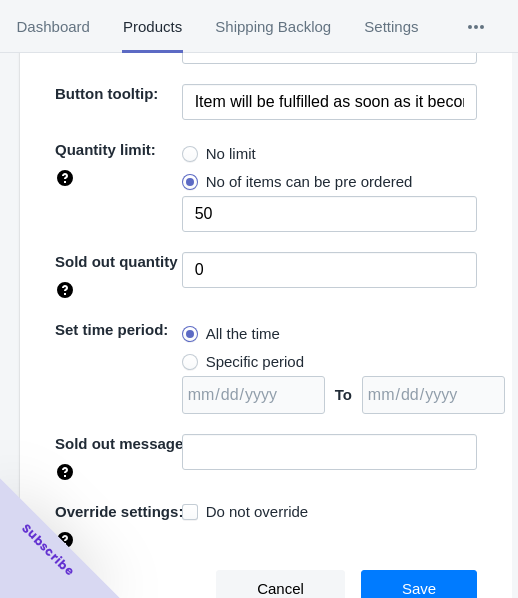click on "No limit" at bounding box center [231, 154] 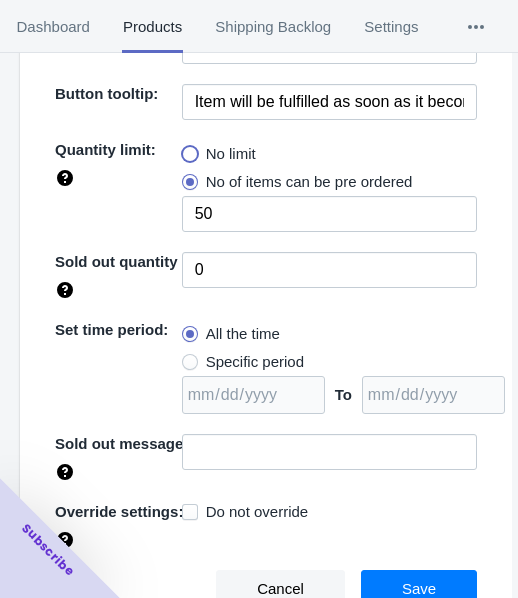 click on "No limit" at bounding box center [187, 149] 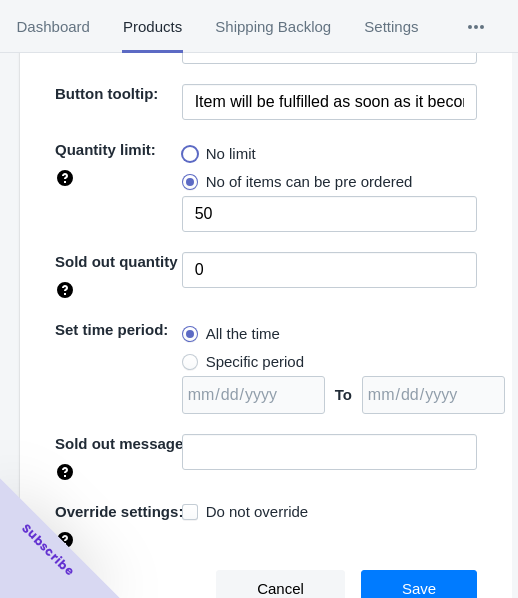 radio on "true" 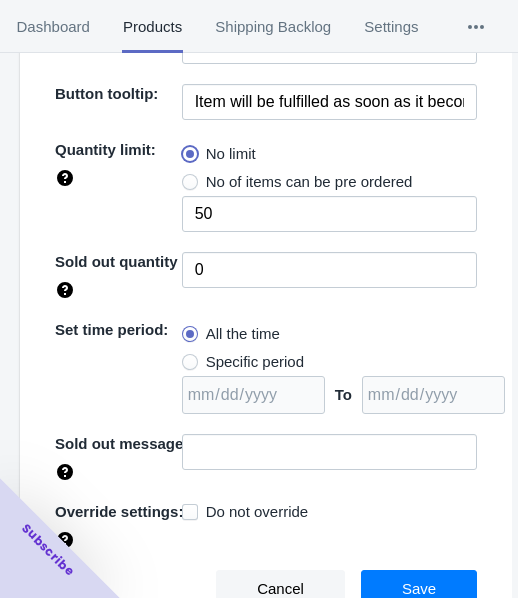 type 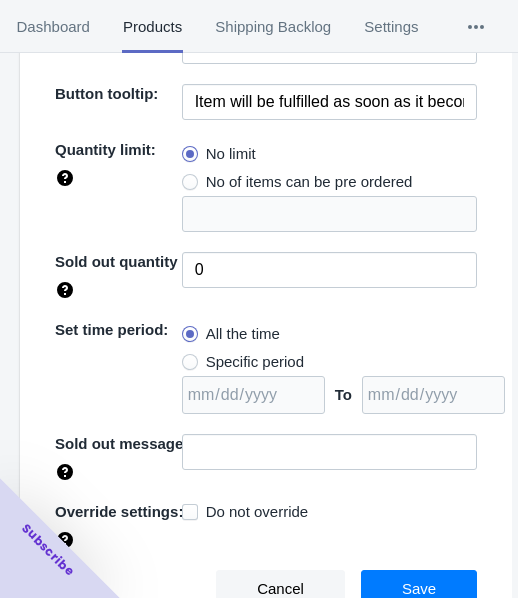 click on "Specific period" at bounding box center (255, 362) 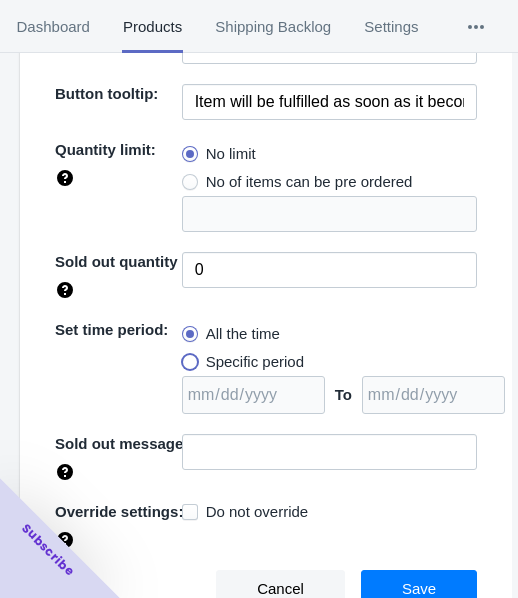 click on "Specific period" at bounding box center (187, 357) 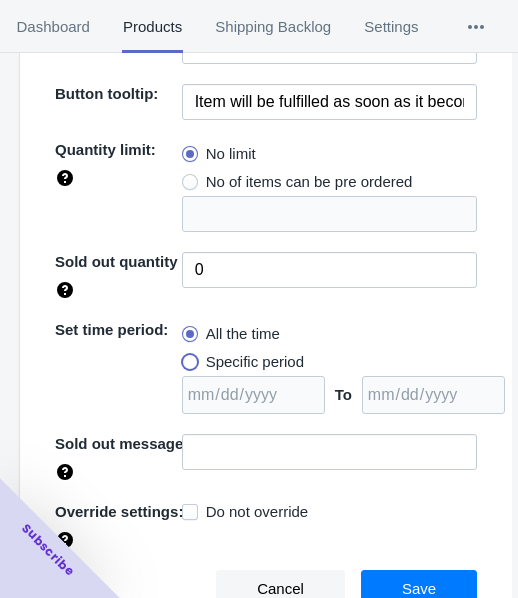 radio on "true" 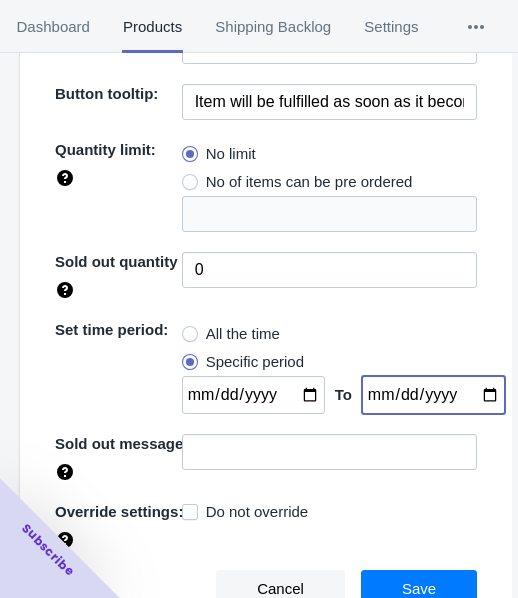 click at bounding box center (433, 395) 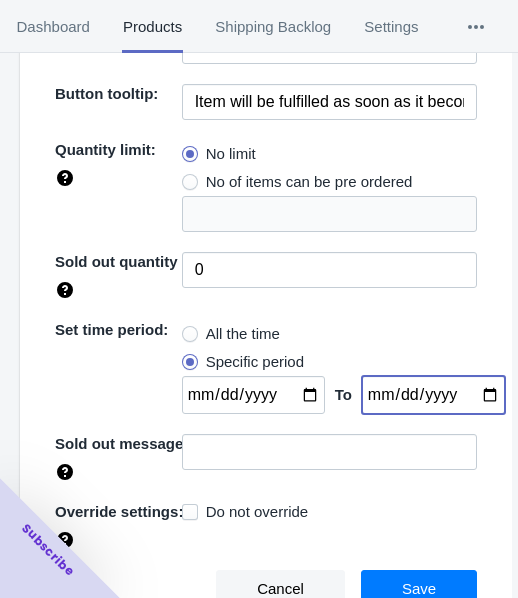 type on "2025-08-17" 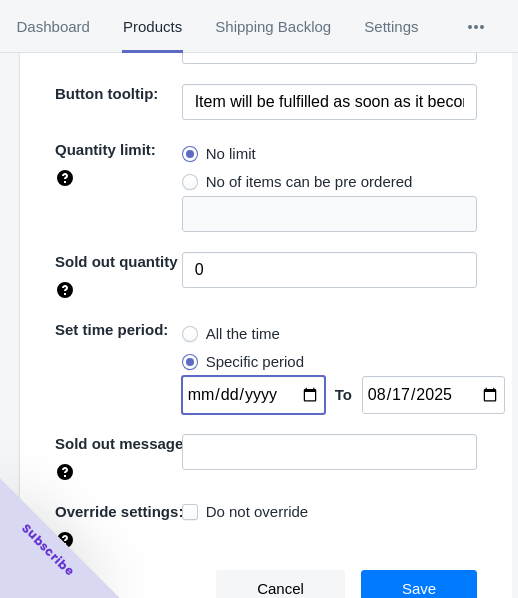 click at bounding box center [253, 395] 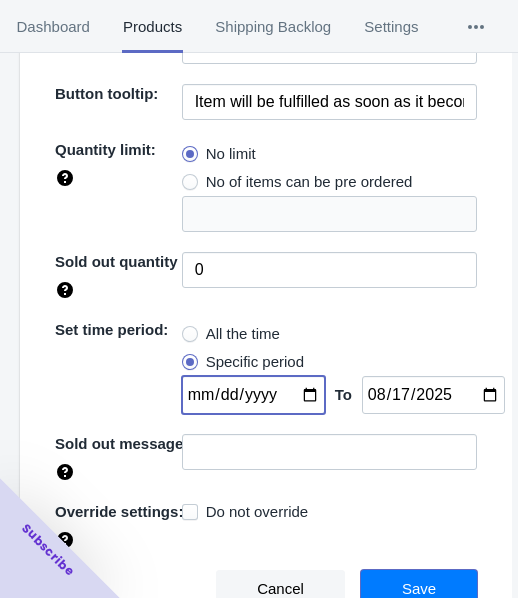 click on "Save" at bounding box center (419, 589) 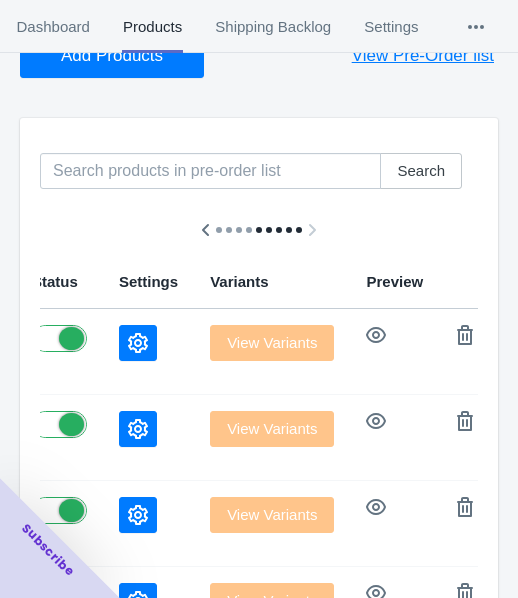 scroll, scrollTop: 0, scrollLeft: 0, axis: both 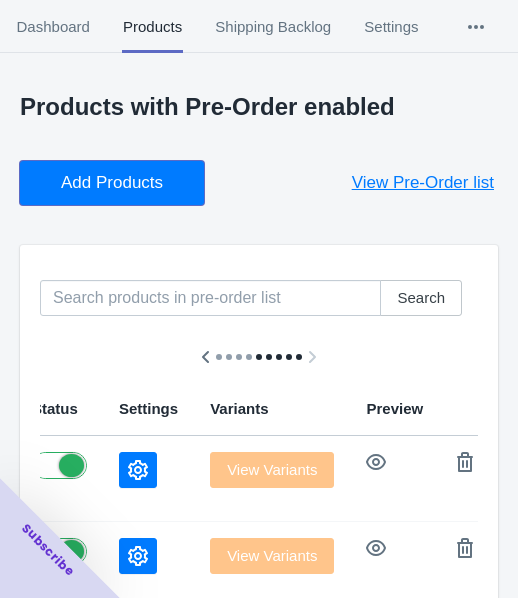 click on "Add Products" at bounding box center (112, 183) 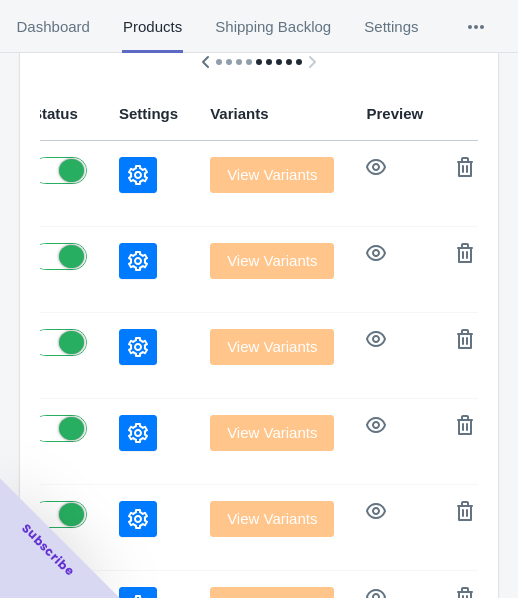 scroll, scrollTop: 300, scrollLeft: 0, axis: vertical 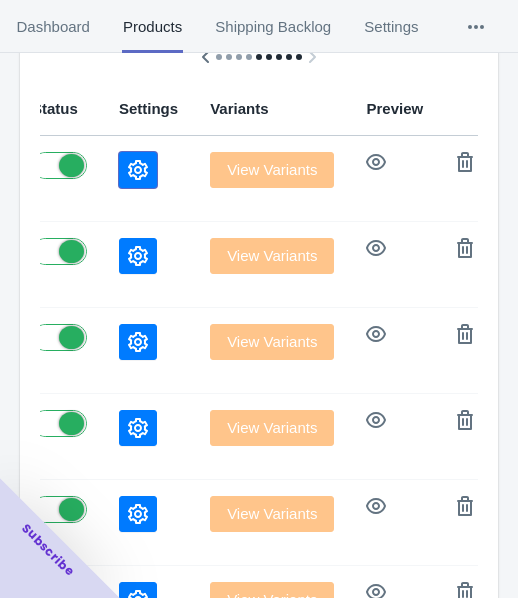 click 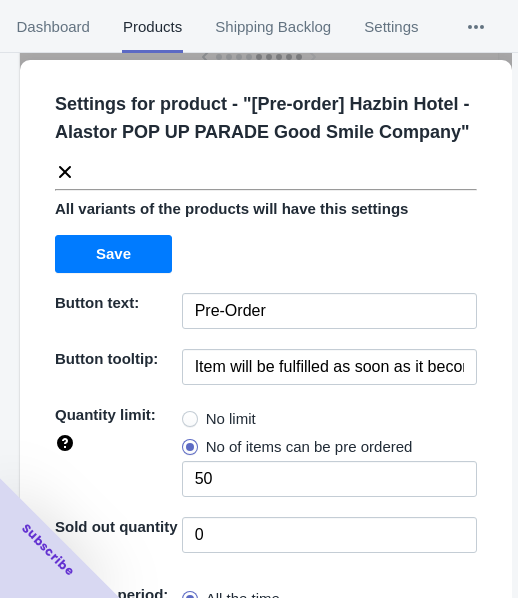 click on "No limit" at bounding box center (231, 419) 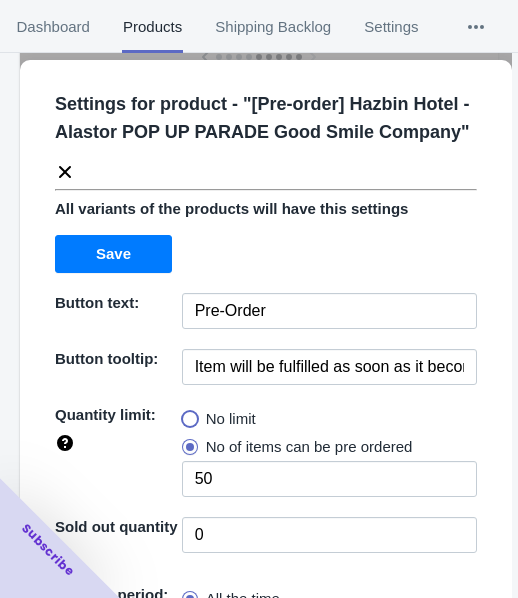click on "No limit" at bounding box center [187, 414] 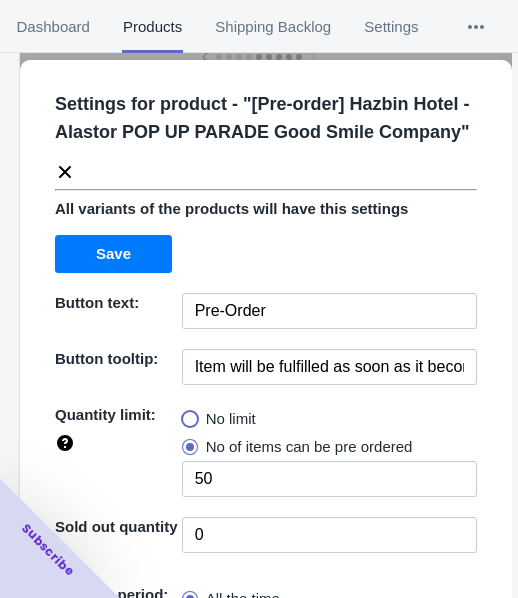 radio on "true" 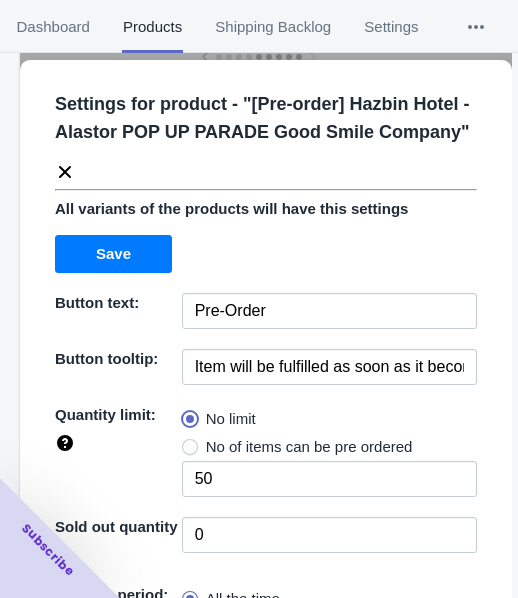 type 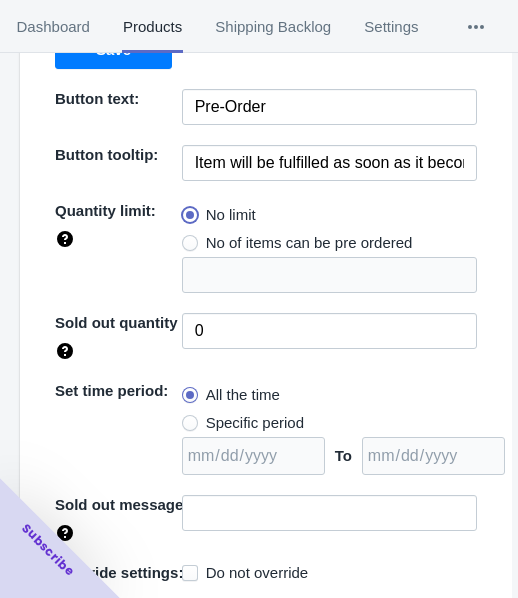 scroll, scrollTop: 262, scrollLeft: 0, axis: vertical 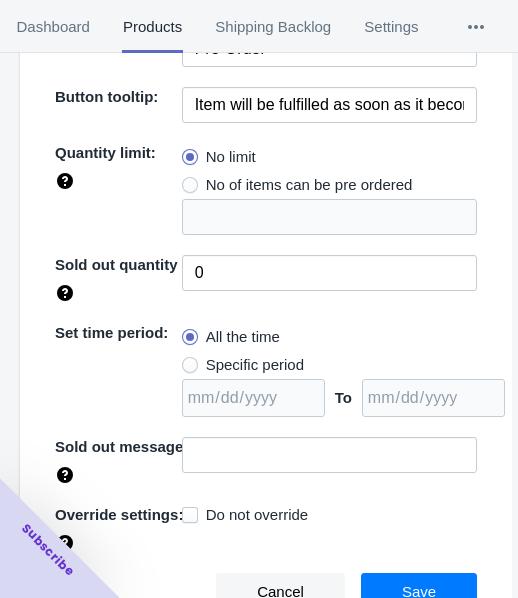 click on "Specific period" at bounding box center (255, 365) 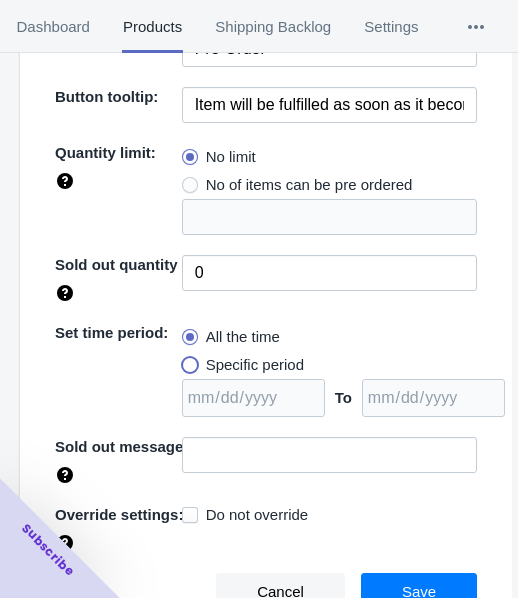 click on "Specific period" at bounding box center [187, 360] 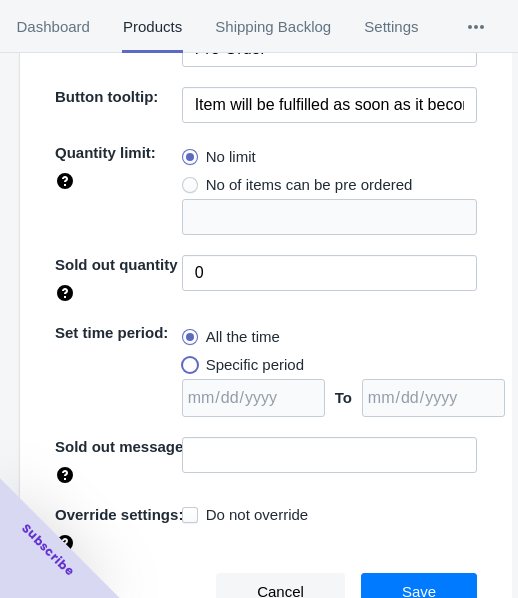 radio on "true" 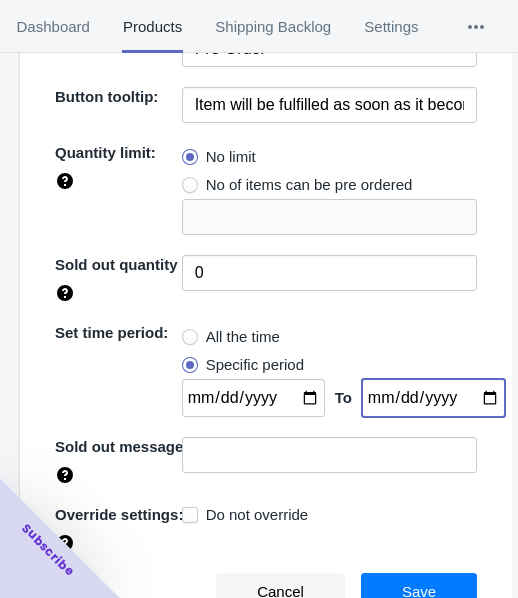 click at bounding box center [433, 398] 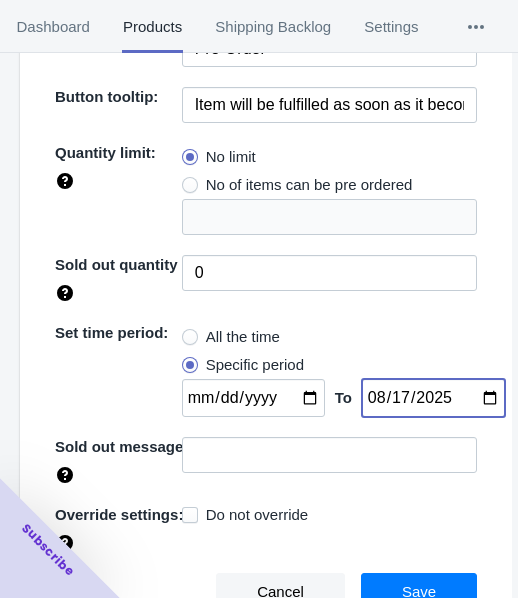 type on "2025-08-17" 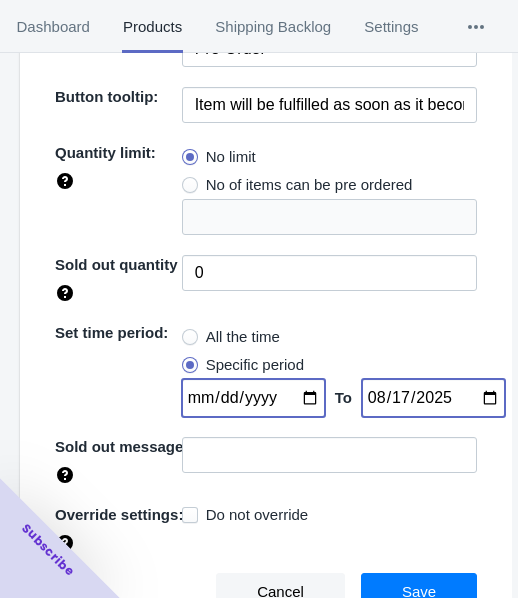 click at bounding box center (253, 398) 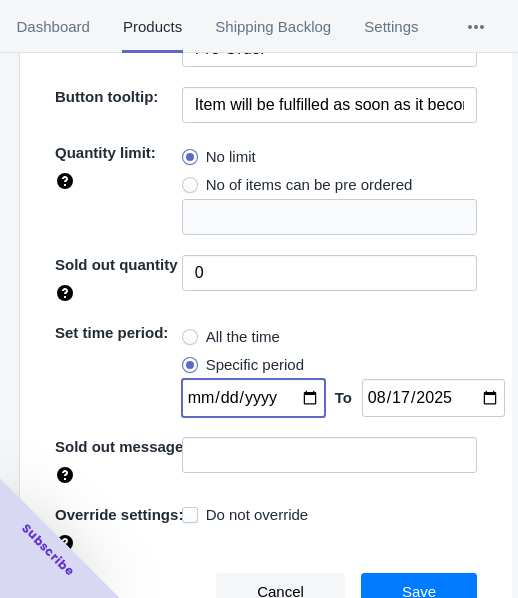 type on "[DATE]" 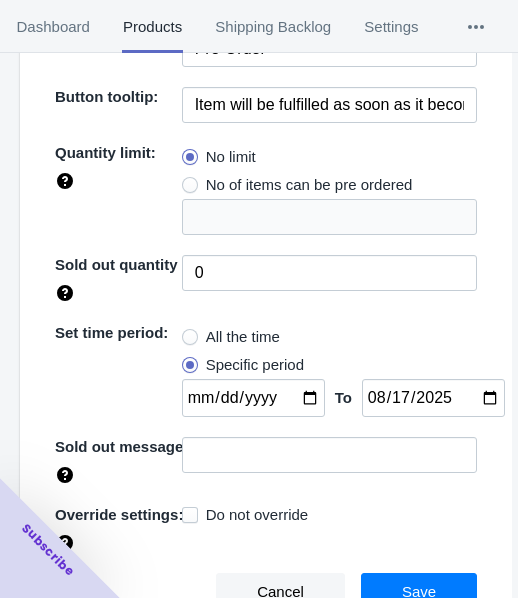 click on "Save" at bounding box center [419, 592] 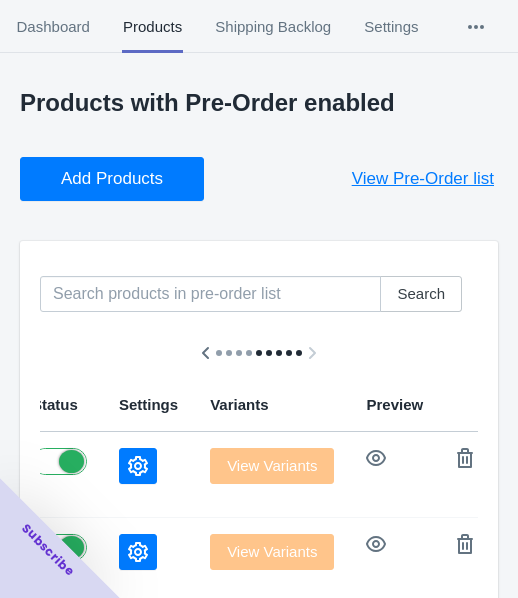 scroll, scrollTop: 0, scrollLeft: 0, axis: both 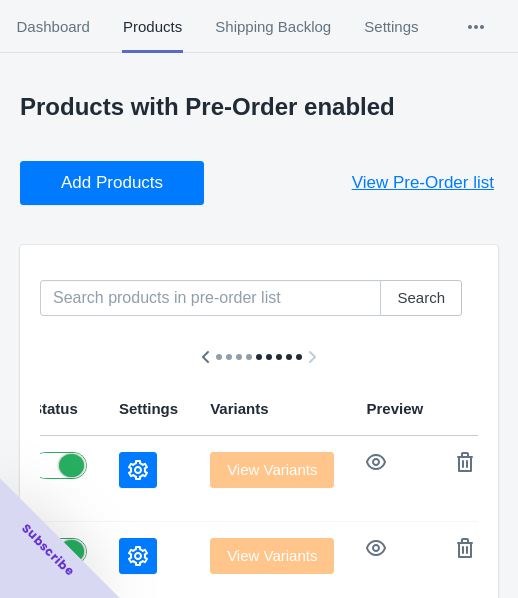 click on "Add Products" at bounding box center (112, 183) 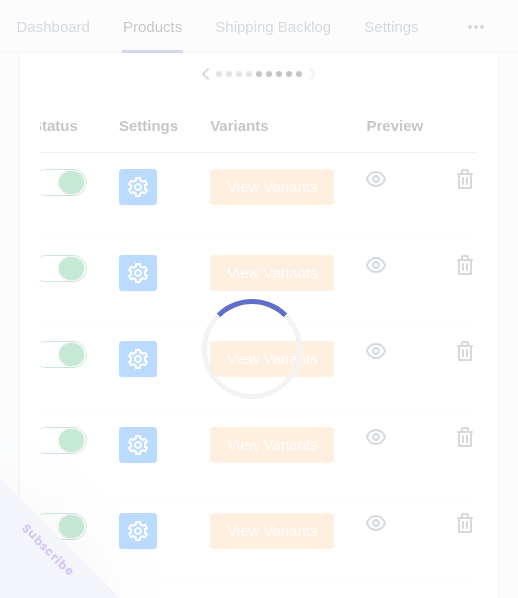 scroll, scrollTop: 300, scrollLeft: 0, axis: vertical 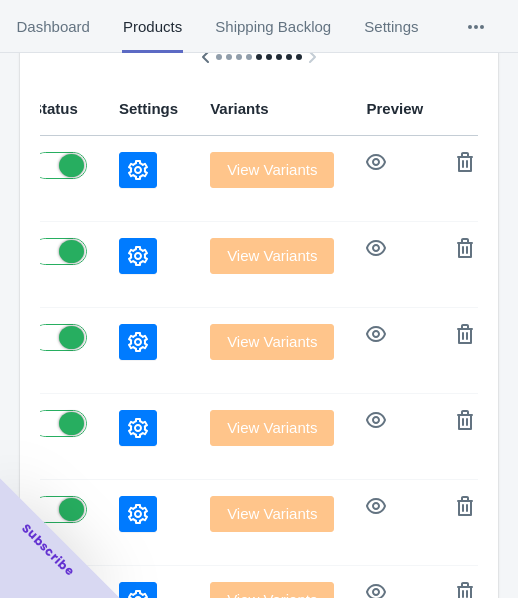 click at bounding box center (138, 170) 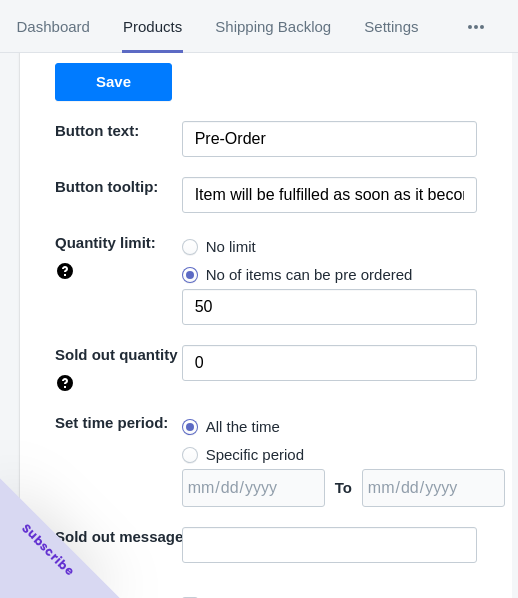 click on "No limit" at bounding box center [231, 247] 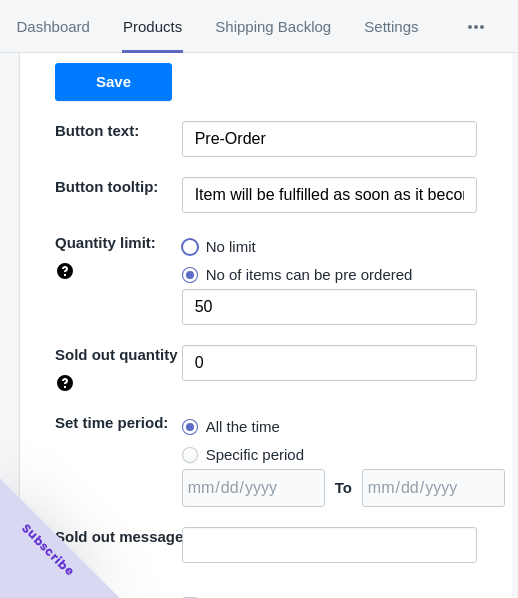radio on "true" 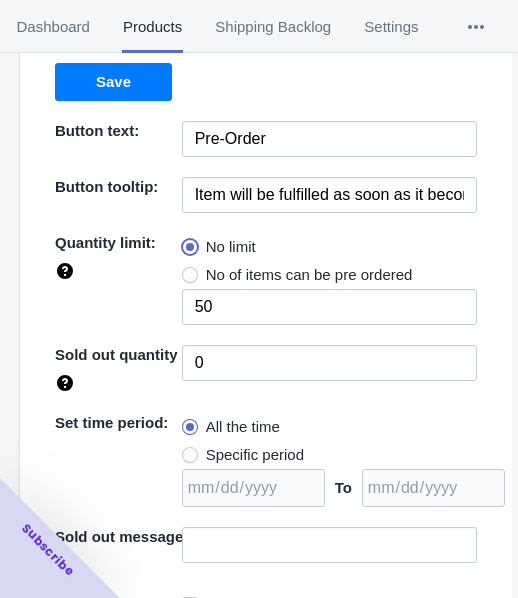 type 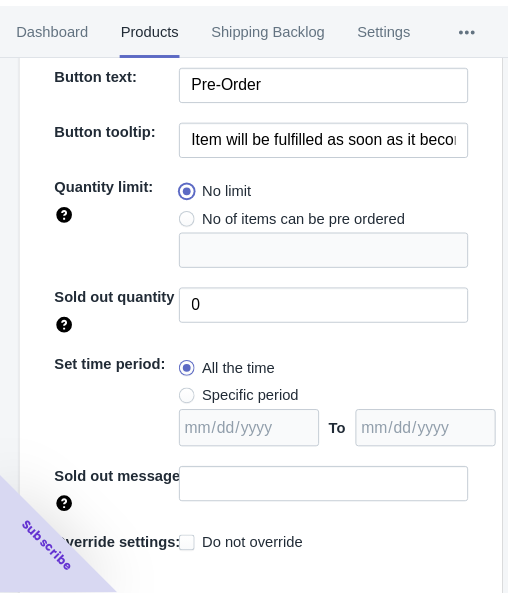 scroll, scrollTop: 290, scrollLeft: 0, axis: vertical 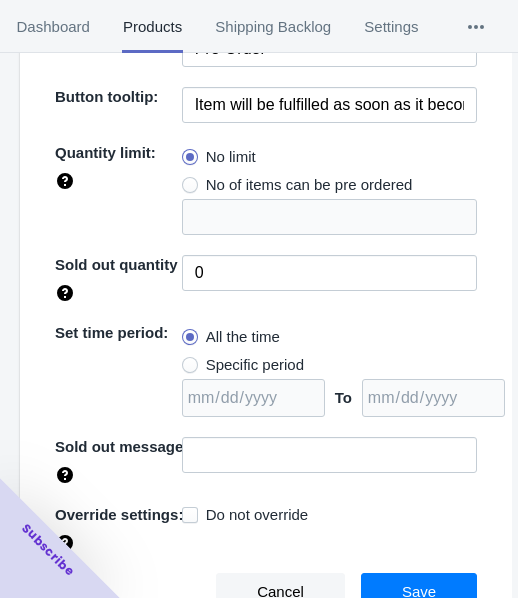 click on "Specific period" at bounding box center (255, 365) 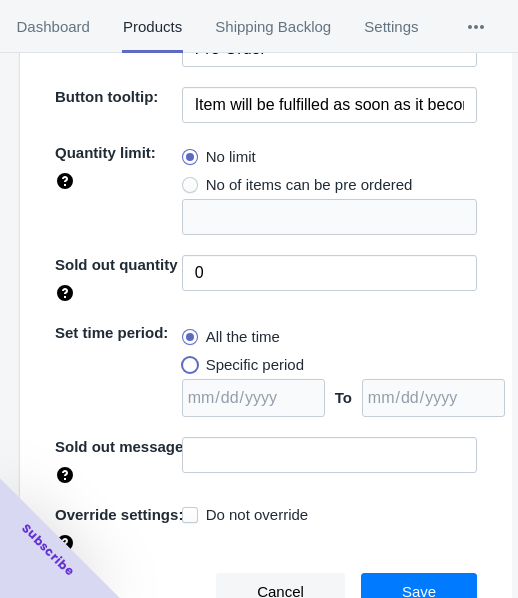 radio on "true" 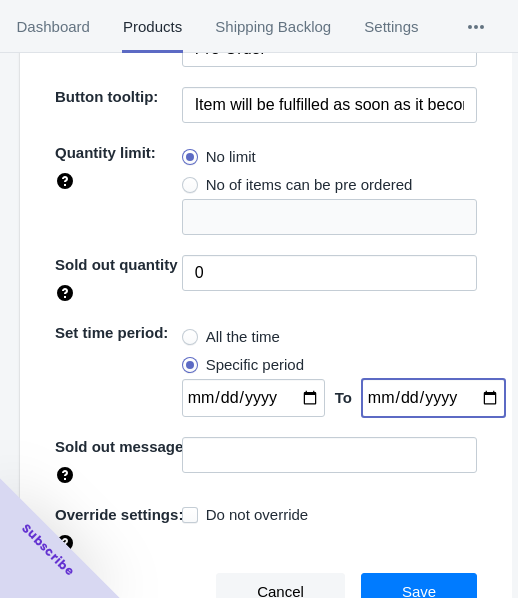click at bounding box center [433, 398] 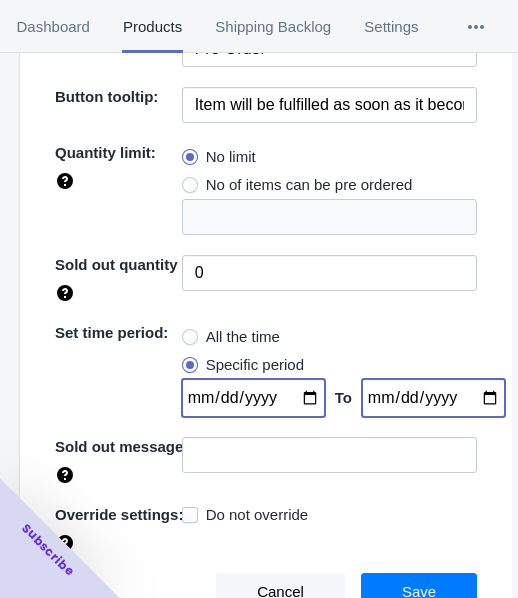 click at bounding box center (253, 398) 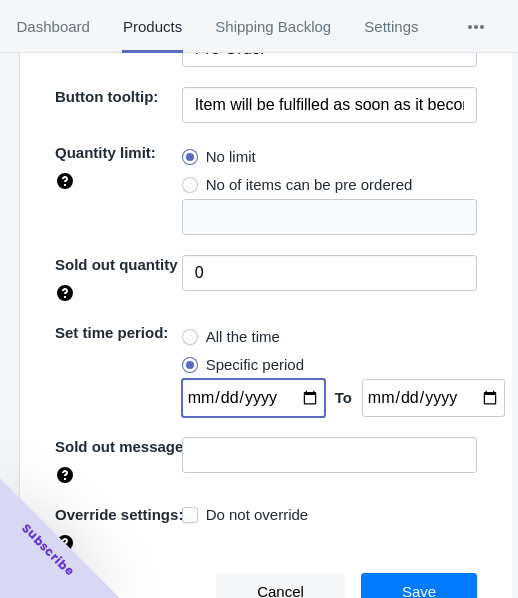 type on "[DATE]" 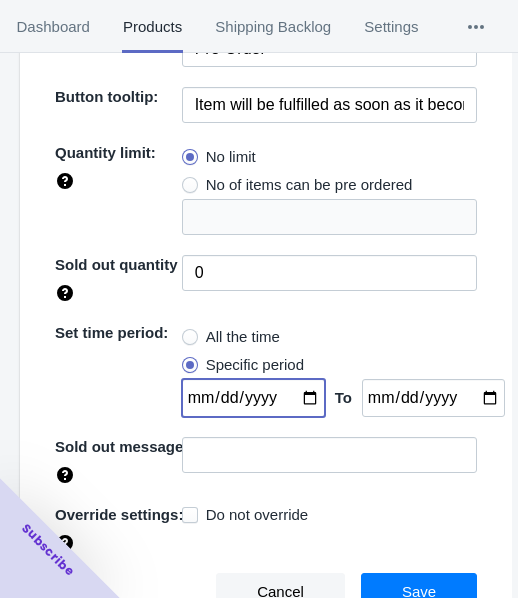 click on "Save" at bounding box center (419, 592) 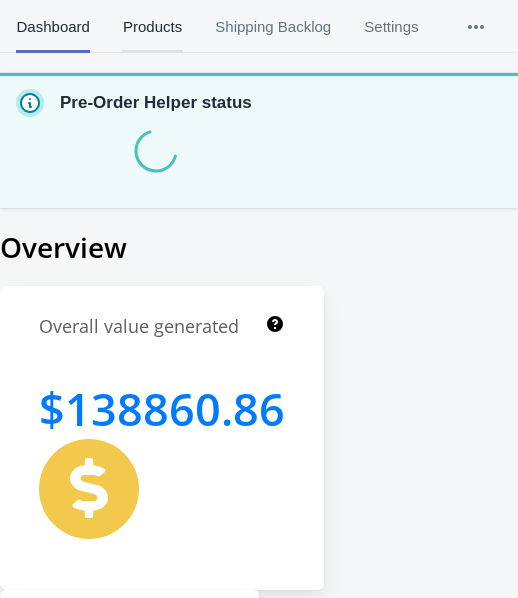 scroll, scrollTop: 0, scrollLeft: 0, axis: both 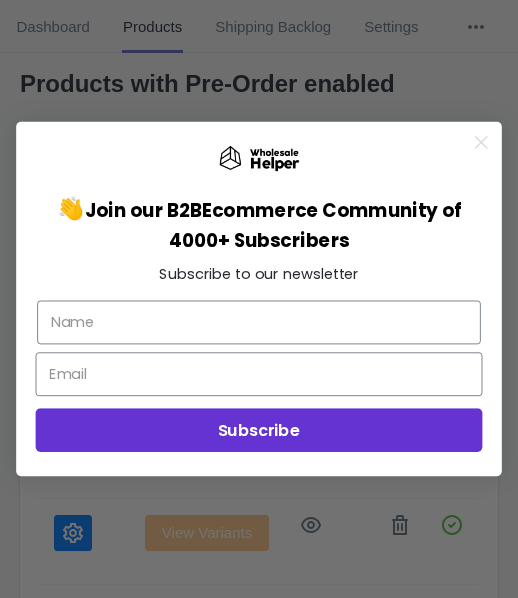 click 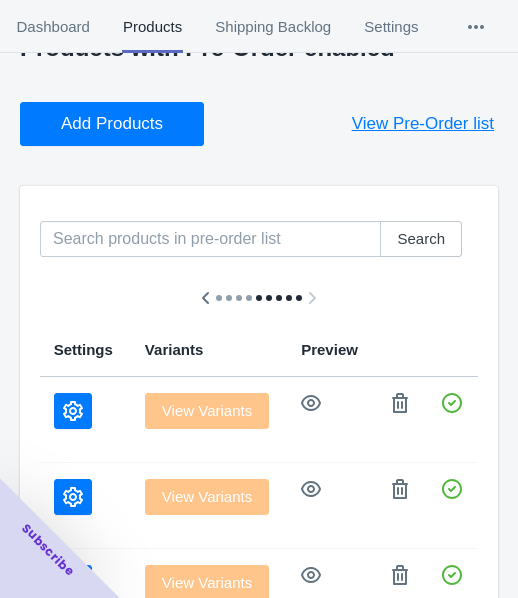 scroll, scrollTop: 0, scrollLeft: 0, axis: both 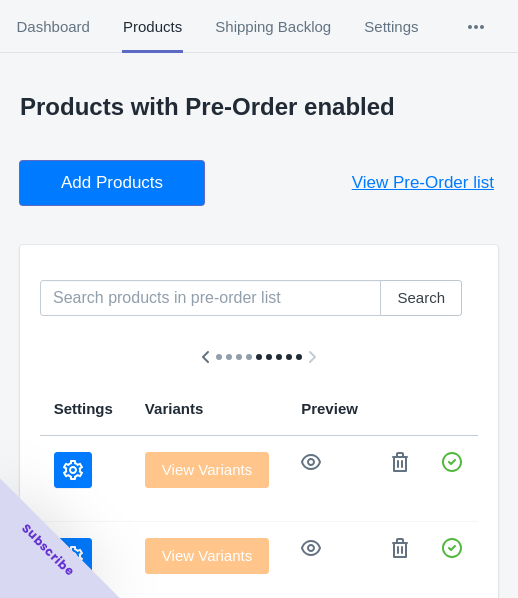 click on "Add Products" at bounding box center [112, 183] 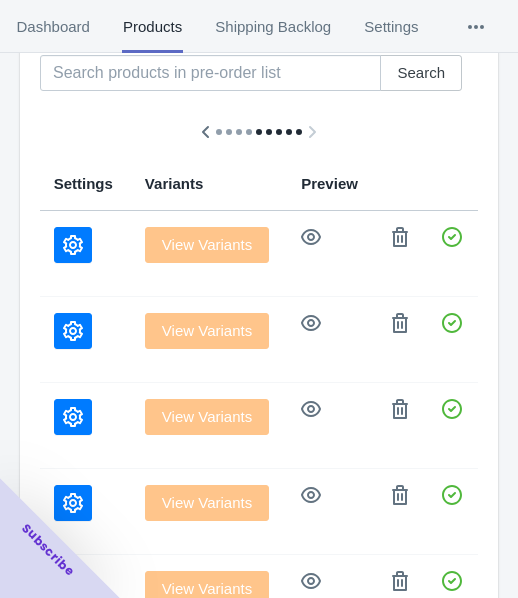 scroll, scrollTop: 300, scrollLeft: 0, axis: vertical 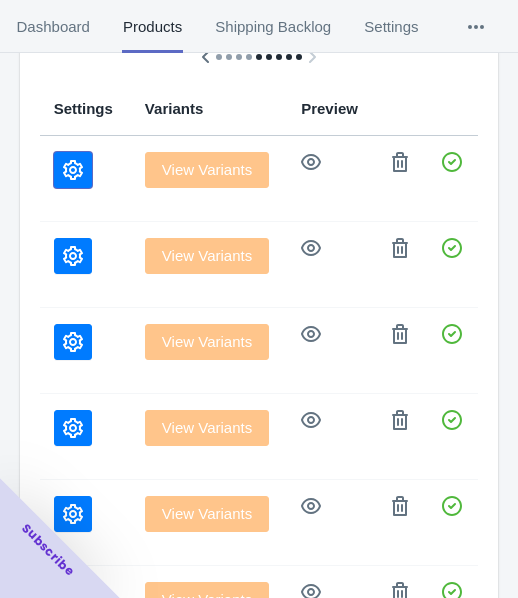 click at bounding box center (73, 170) 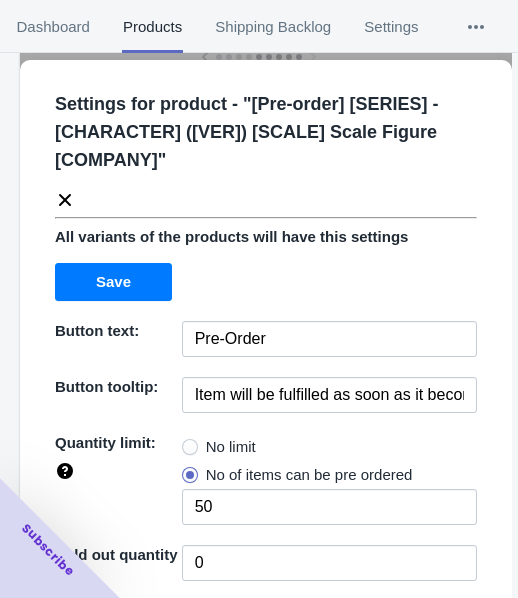 click on "No limit" at bounding box center [231, 447] 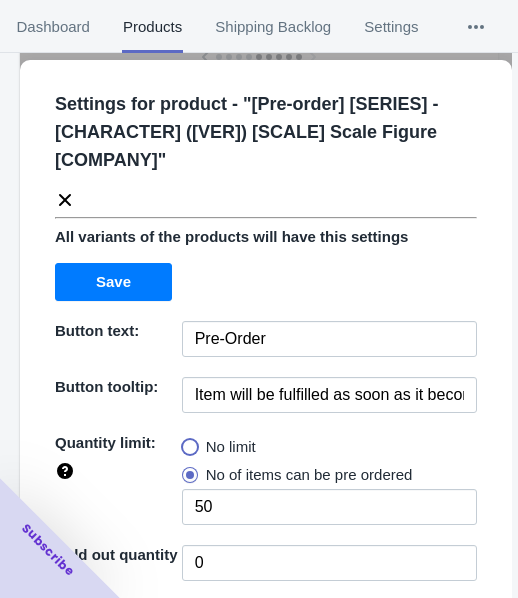 click on "No limit" at bounding box center [187, 442] 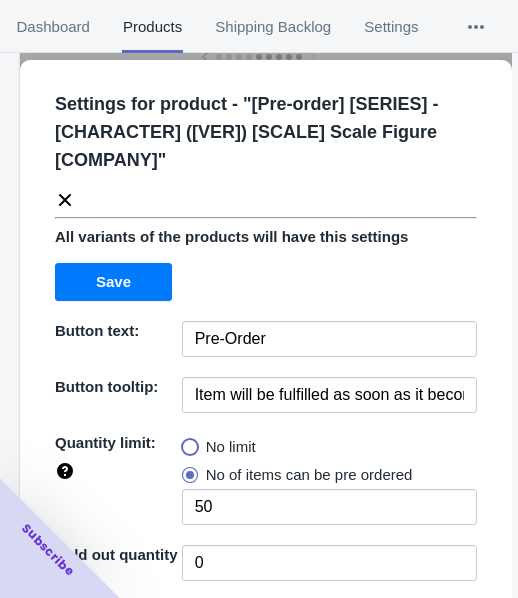 radio on "true" 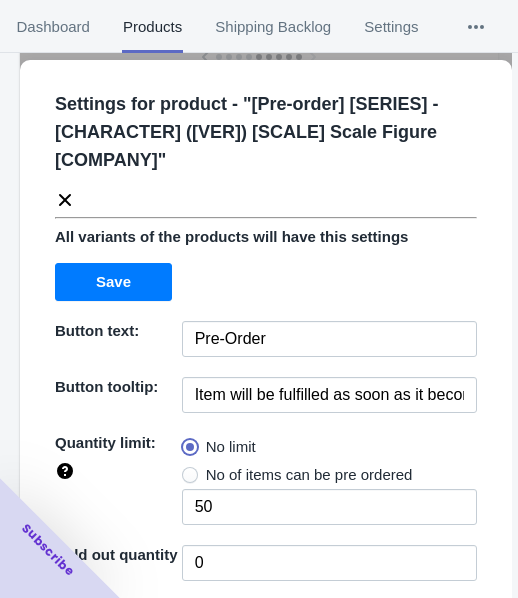 type 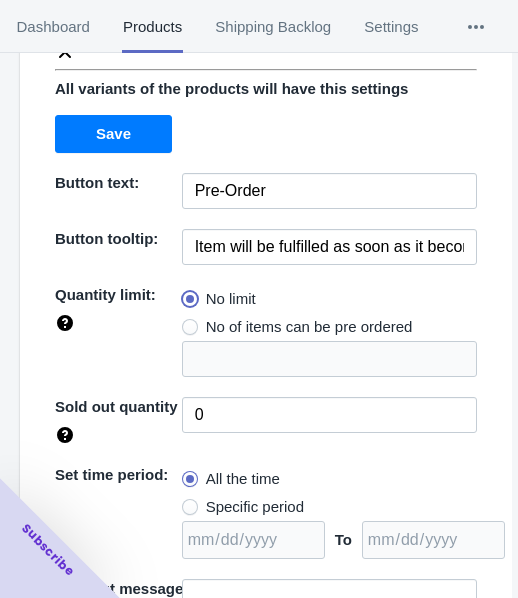 scroll, scrollTop: 290, scrollLeft: 0, axis: vertical 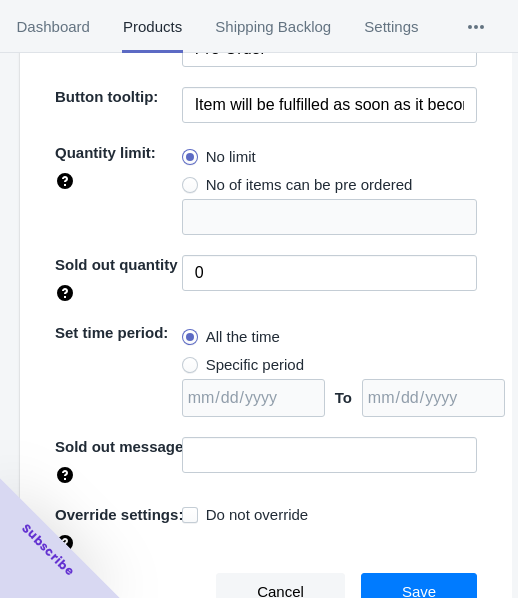 click on "Specific period" at bounding box center (255, 365) 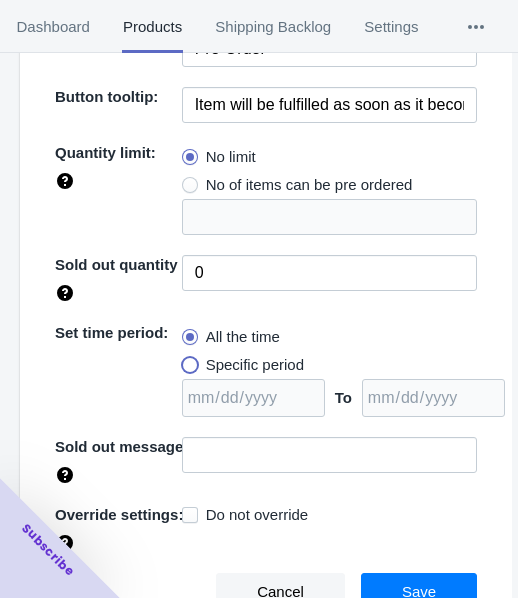 radio on "true" 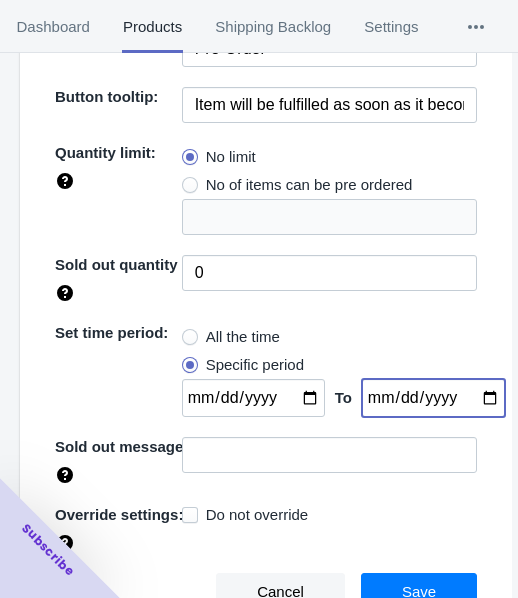 click at bounding box center [433, 398] 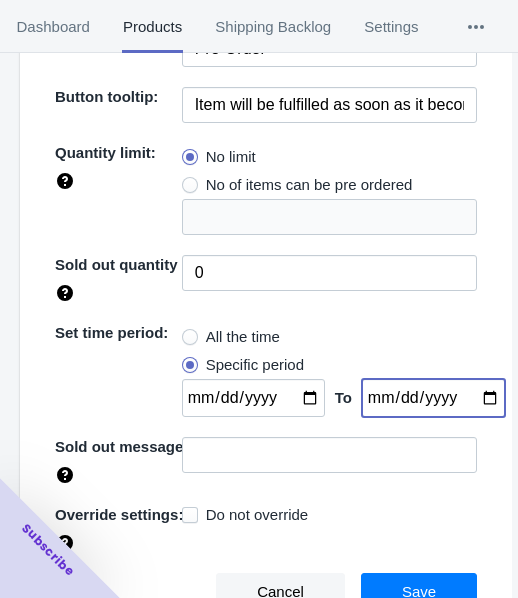 type on "[DATE]" 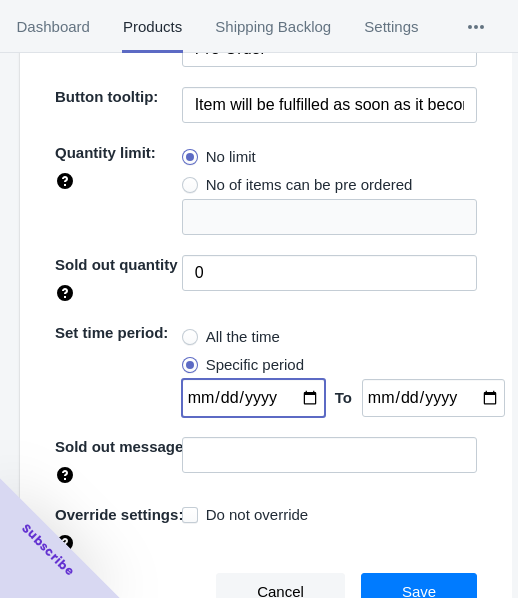 click at bounding box center [253, 398] 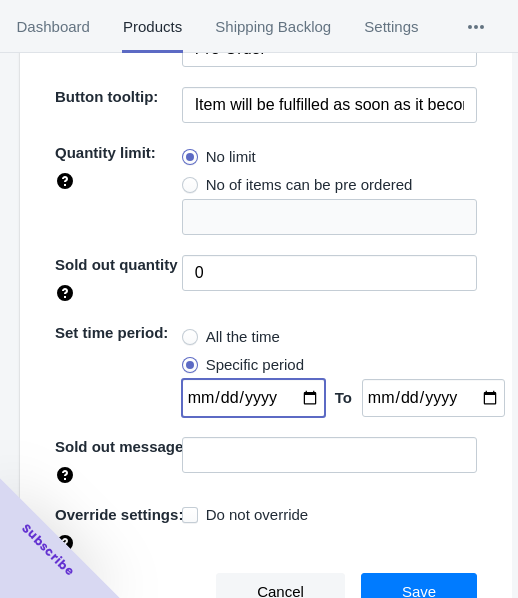 type on "[DATE]" 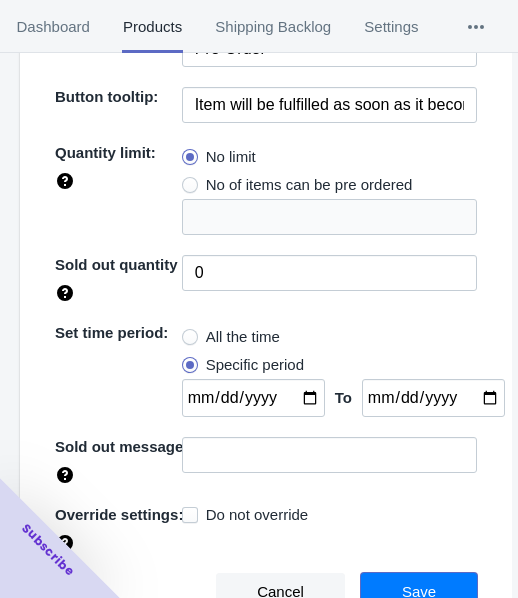 click on "Save" at bounding box center [419, 592] 